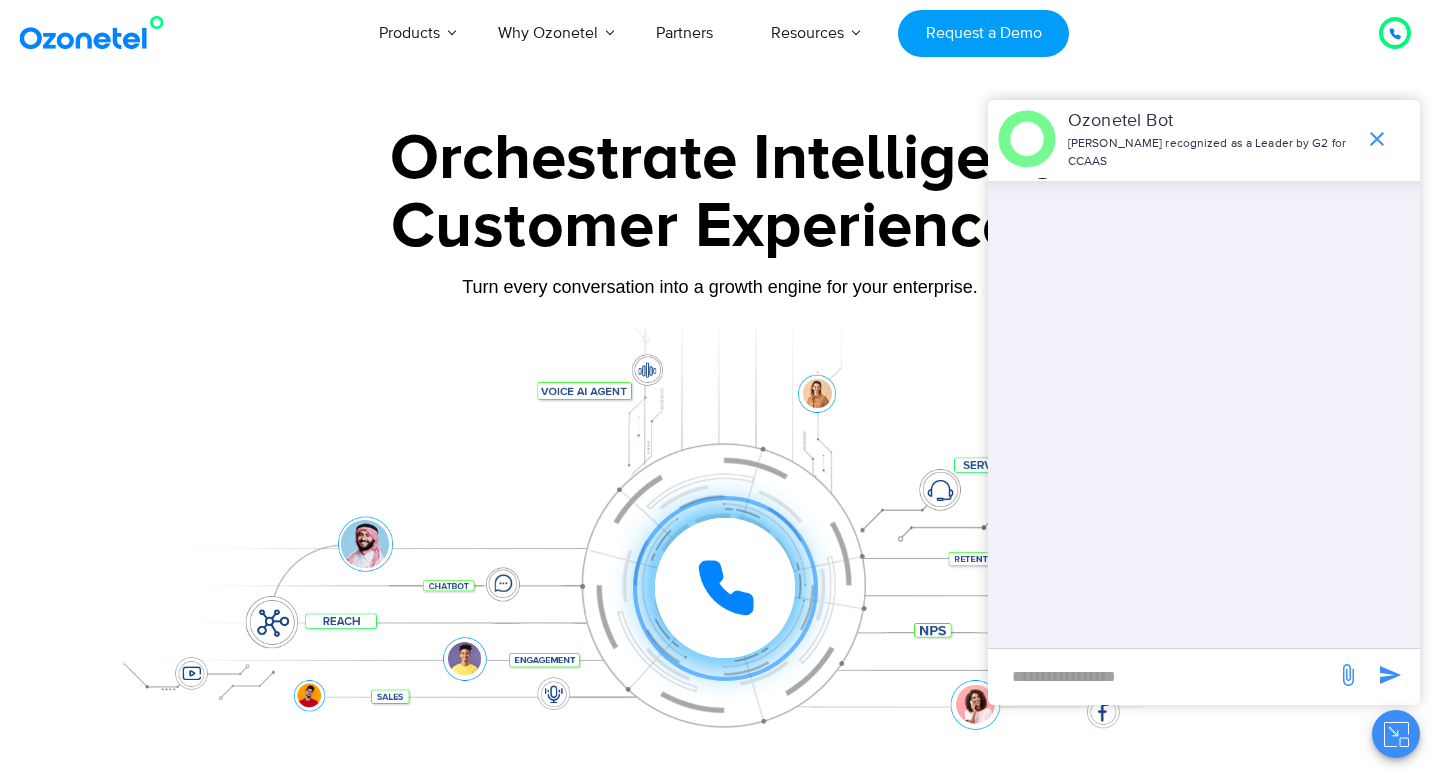 scroll, scrollTop: 120, scrollLeft: 0, axis: vertical 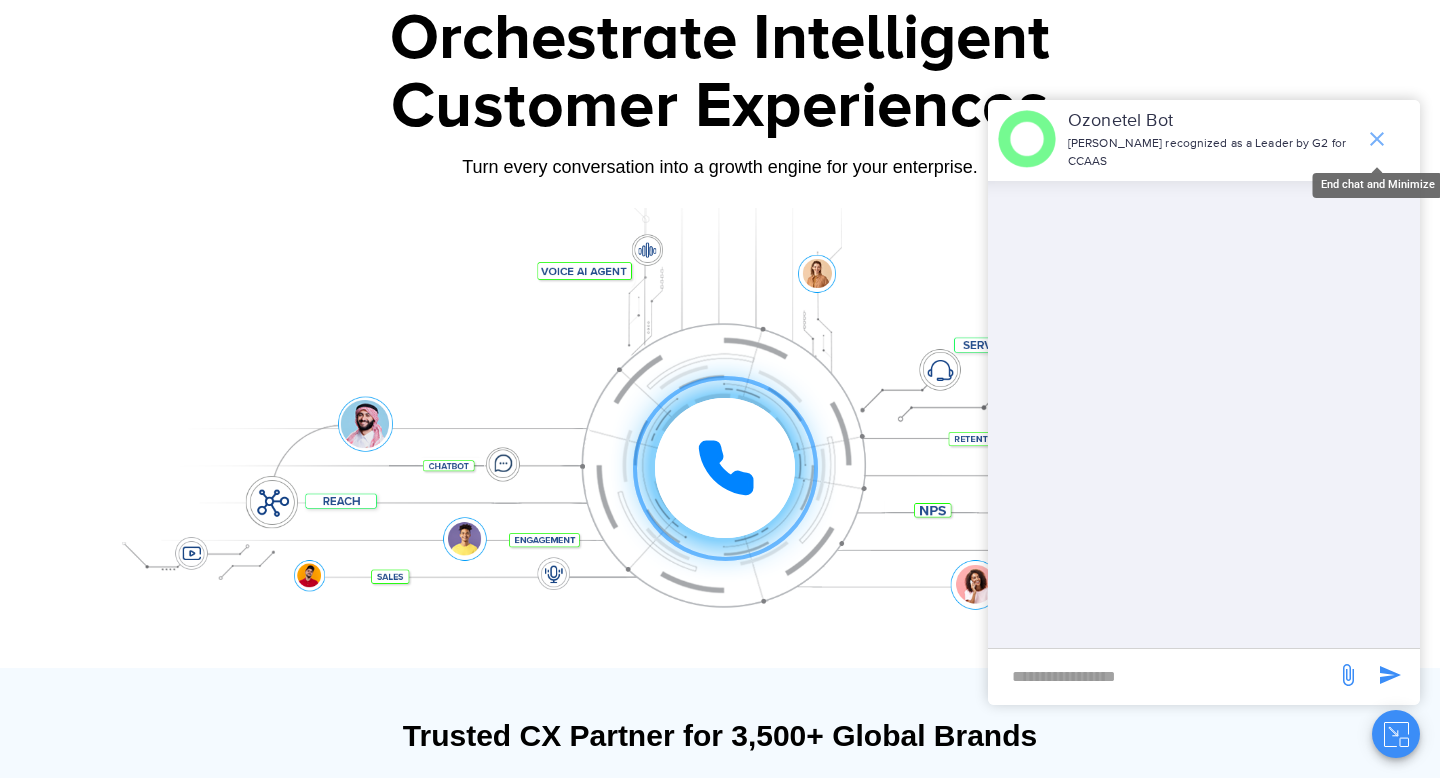 click 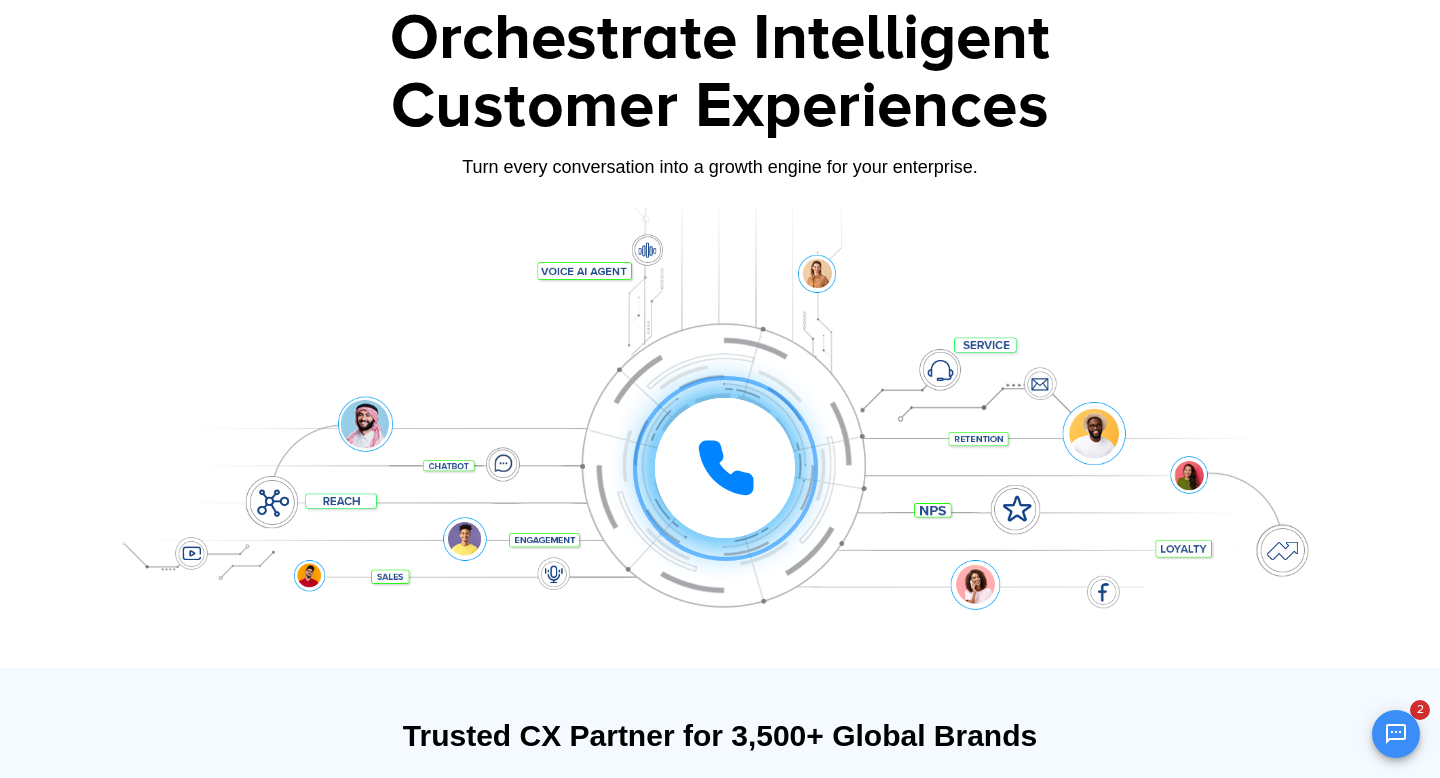 click on "Click to experience it!
Call in progress...
1 2 3 4 5 6 7 8 9
# 0" at bounding box center (725, 428) 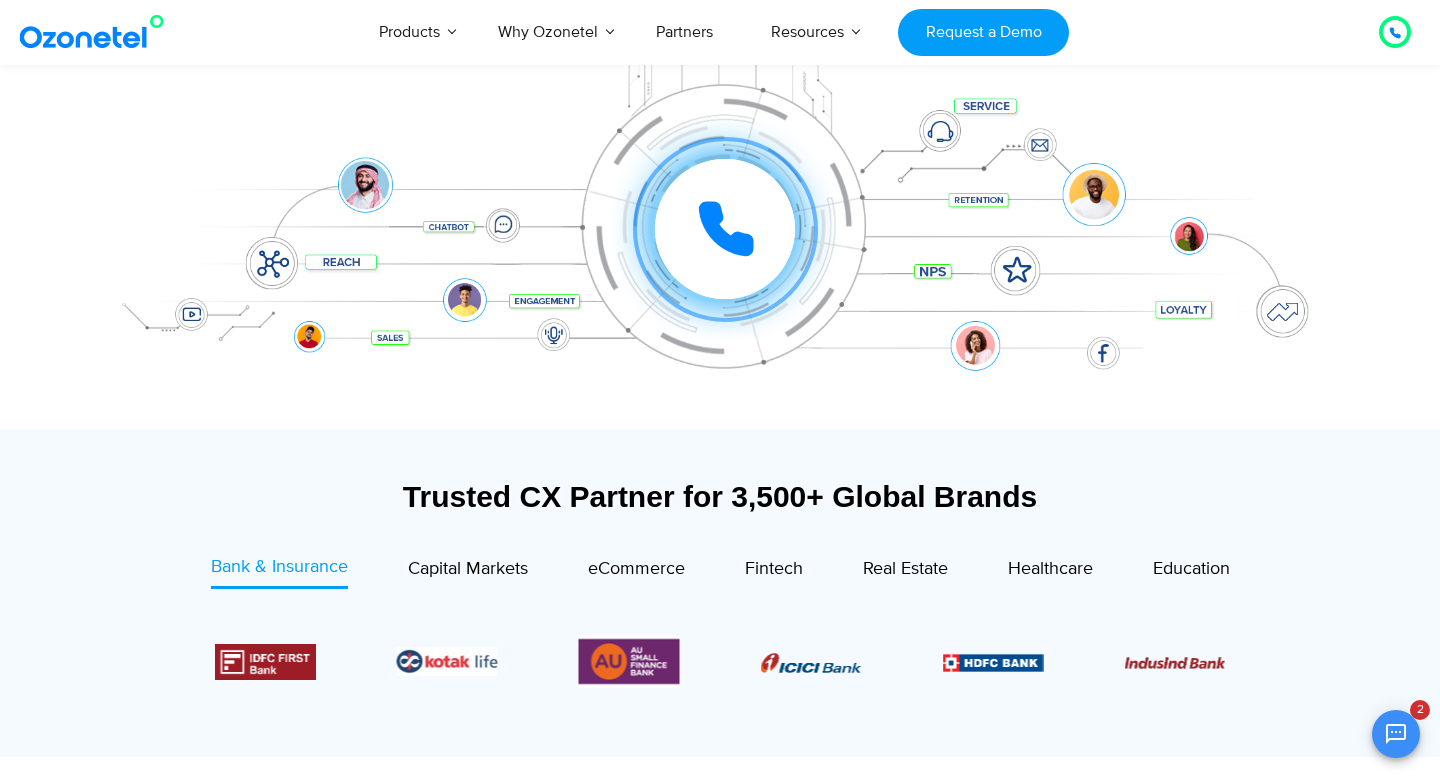 scroll, scrollTop: 360, scrollLeft: 0, axis: vertical 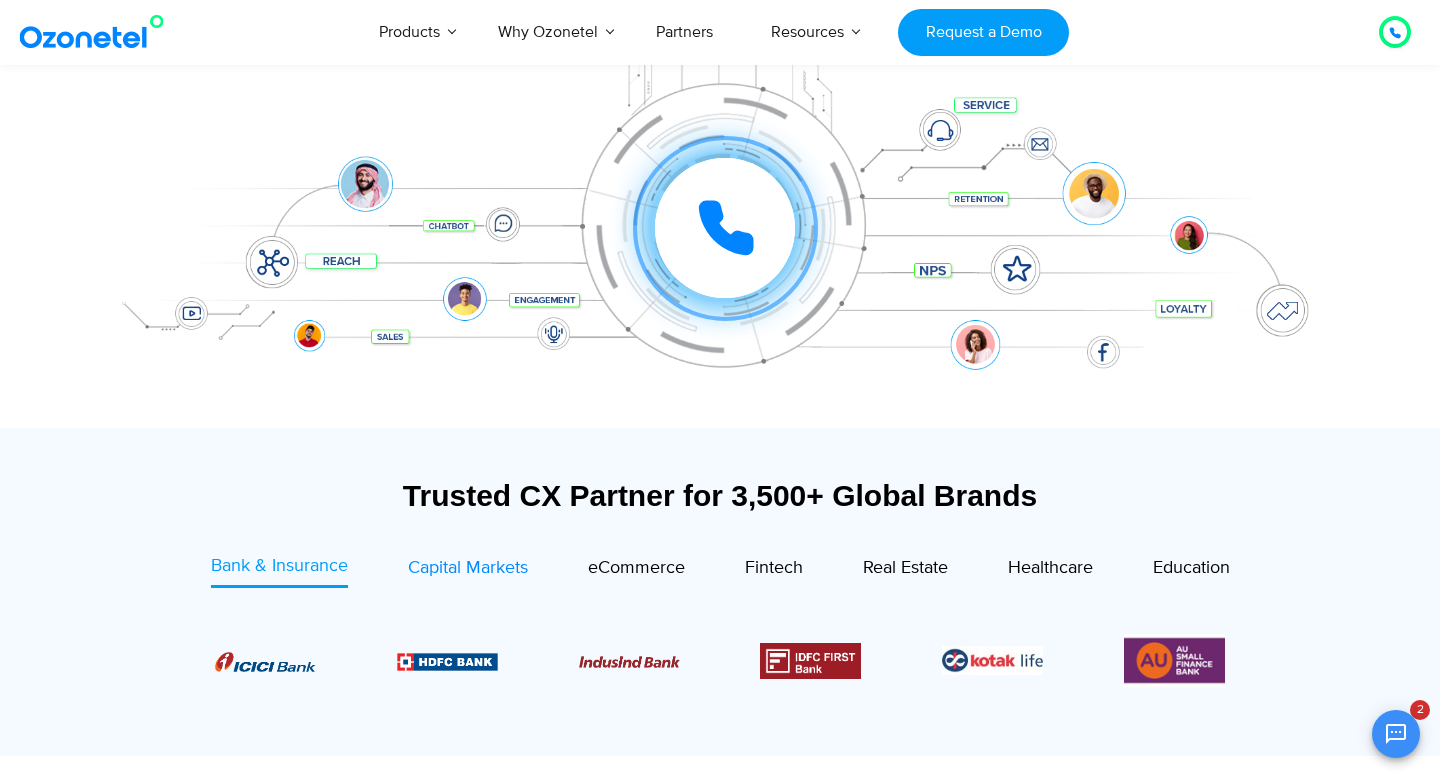 click on "Capital Markets" at bounding box center [468, 568] 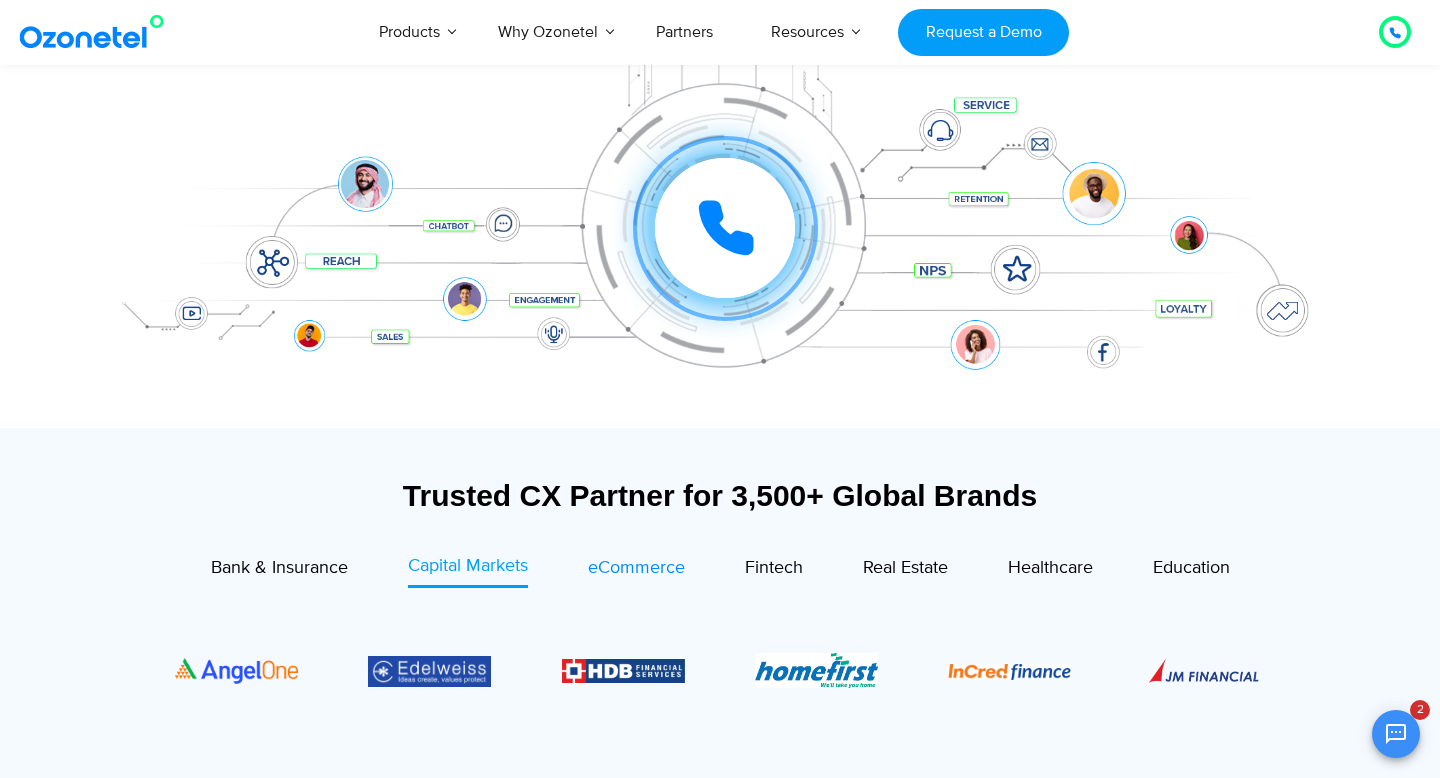 click on "eCommerce" at bounding box center [636, 568] 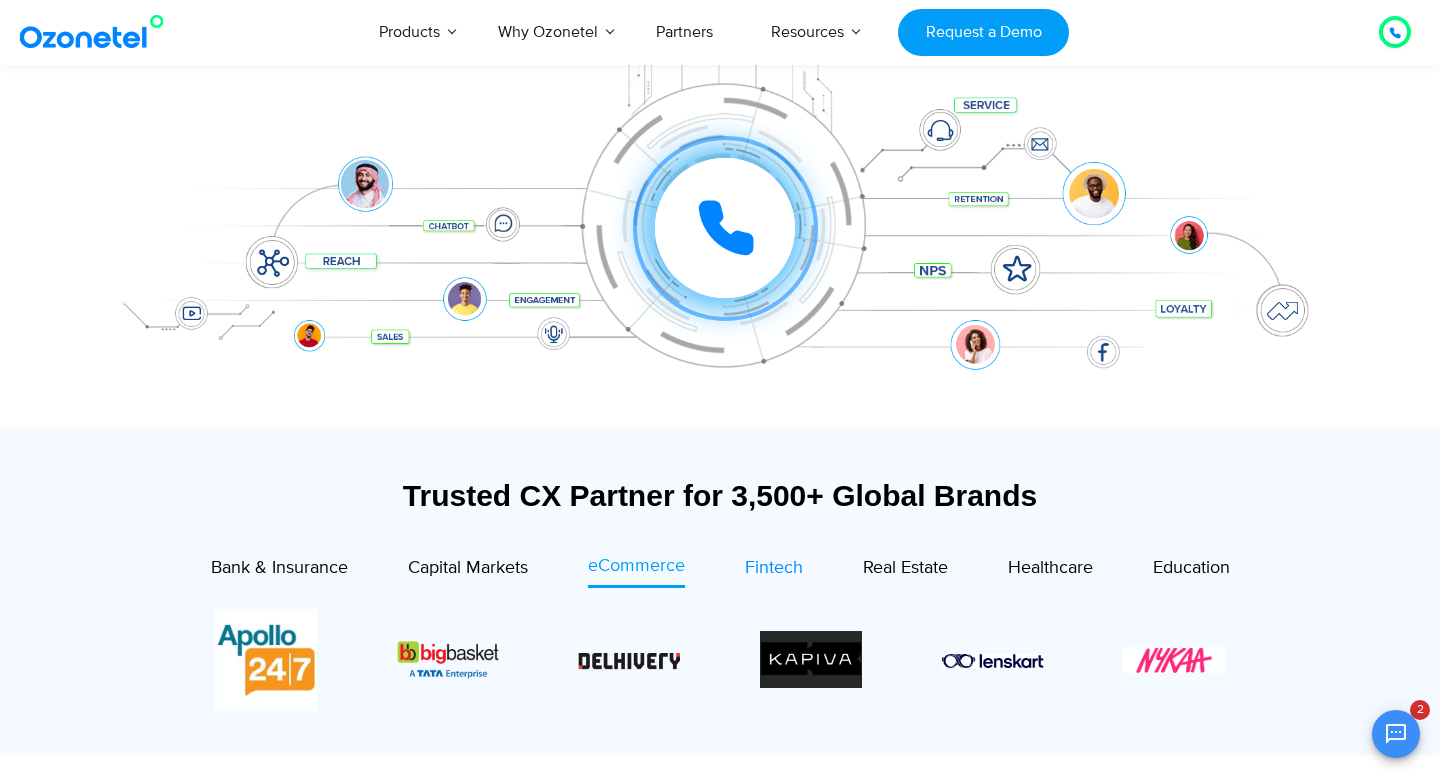 click on "Fintech" at bounding box center (774, 568) 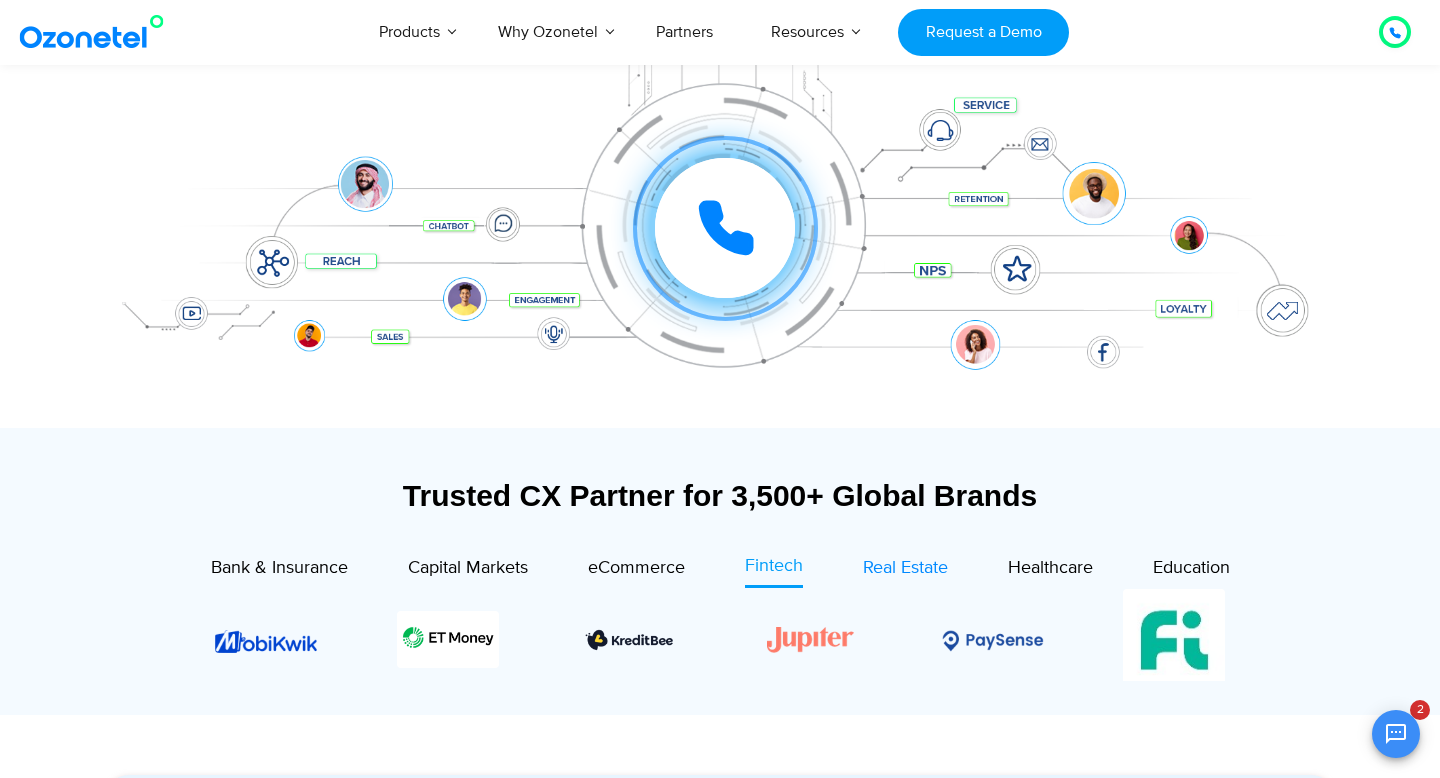 click on "Real Estate" at bounding box center (905, 568) 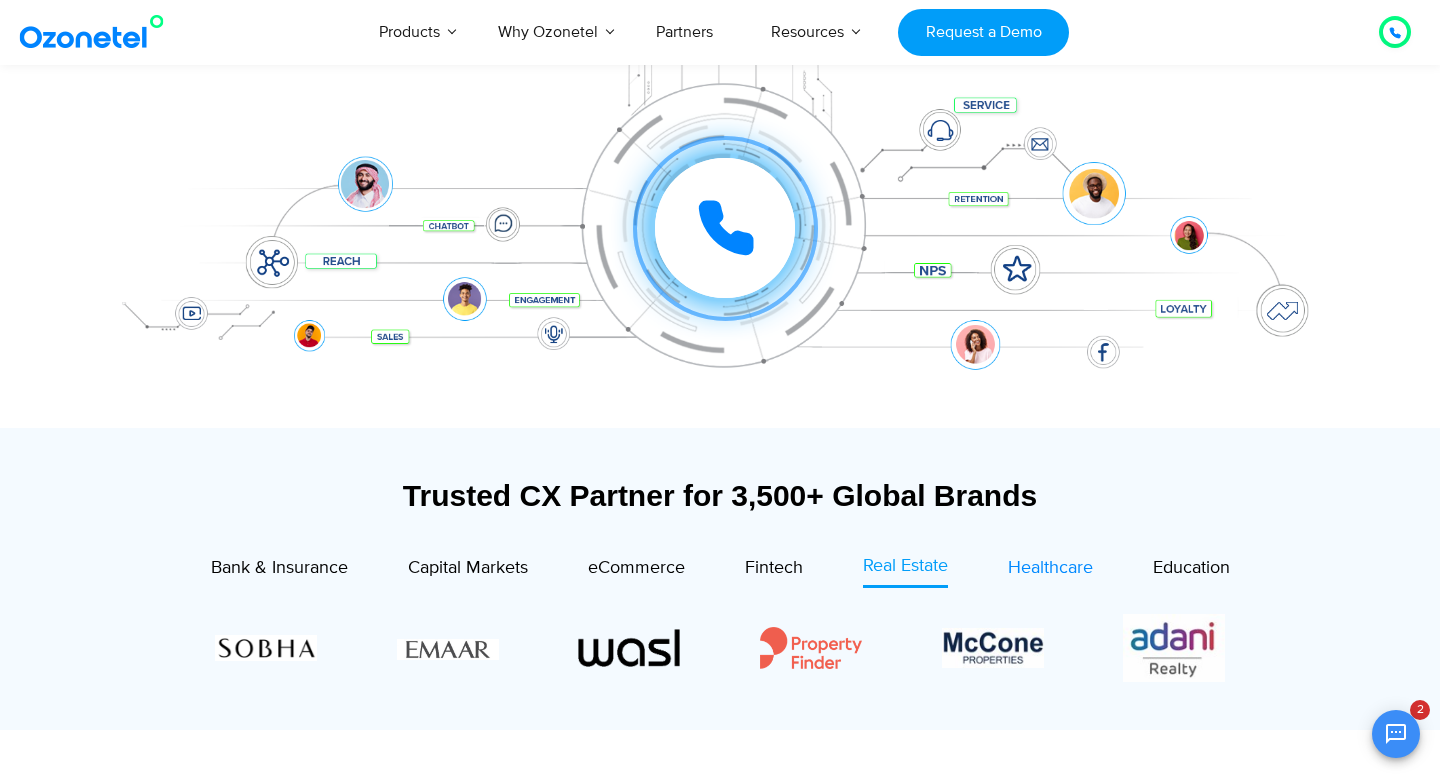click on "Healthcare" at bounding box center (1050, 568) 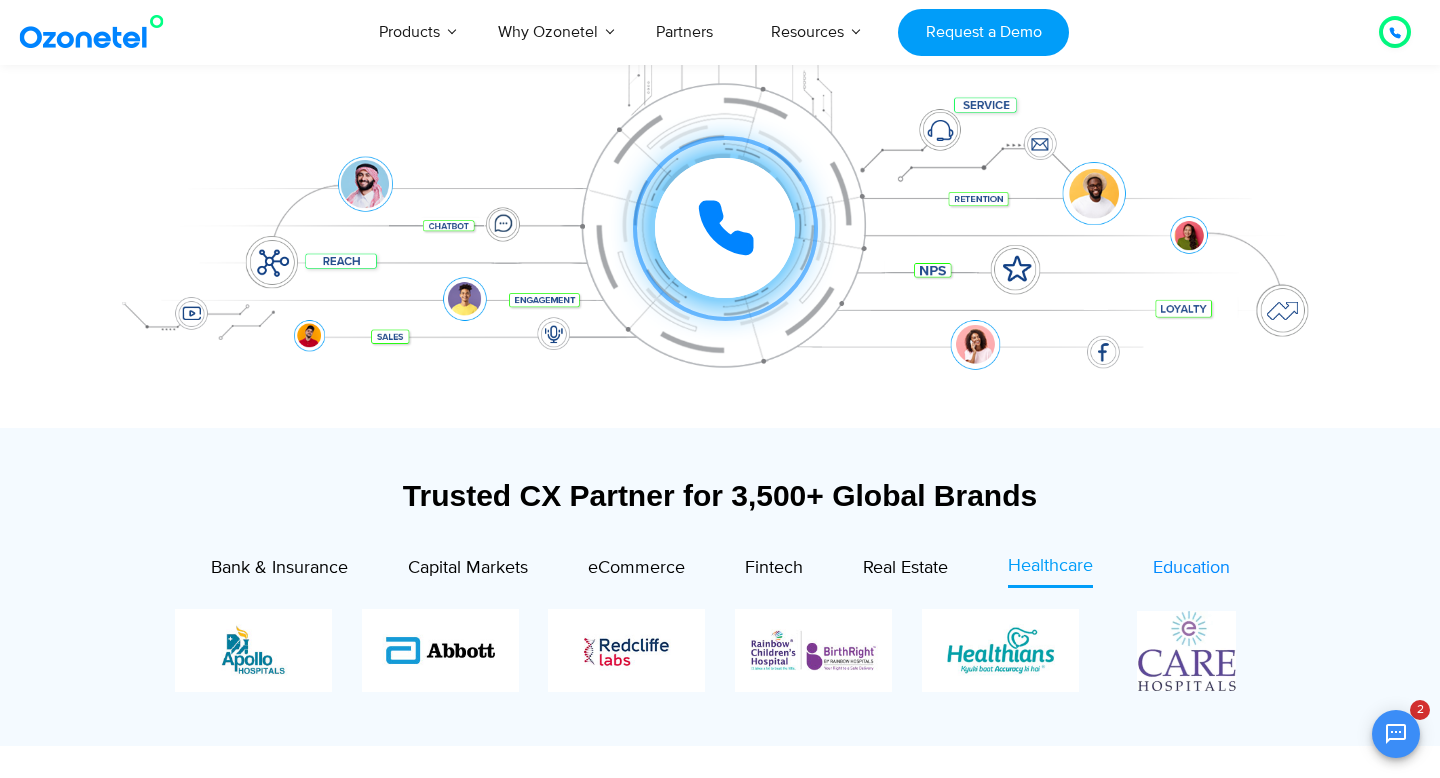 click on "Education" at bounding box center [1191, 568] 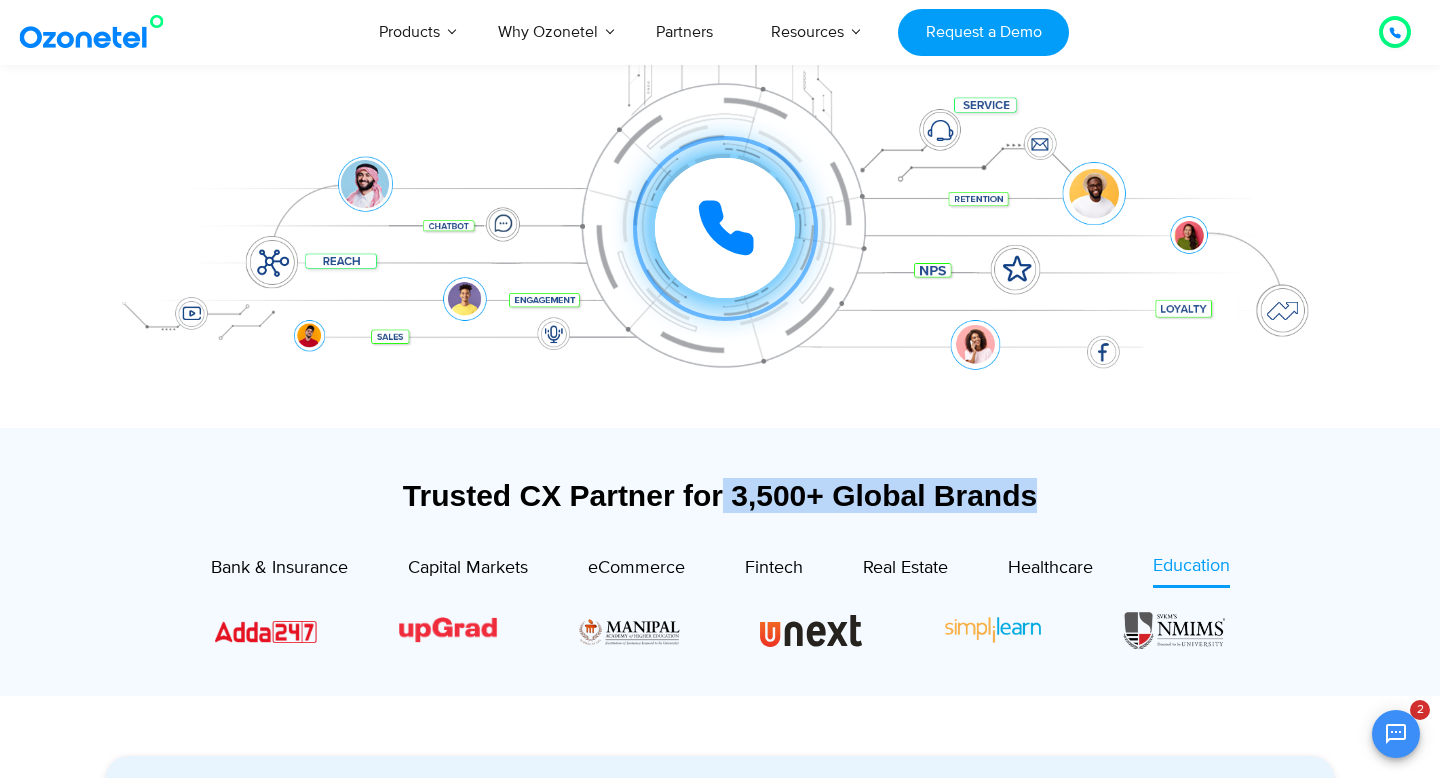 drag, startPoint x: 721, startPoint y: 492, endPoint x: 1053, endPoint y: 491, distance: 332.0015 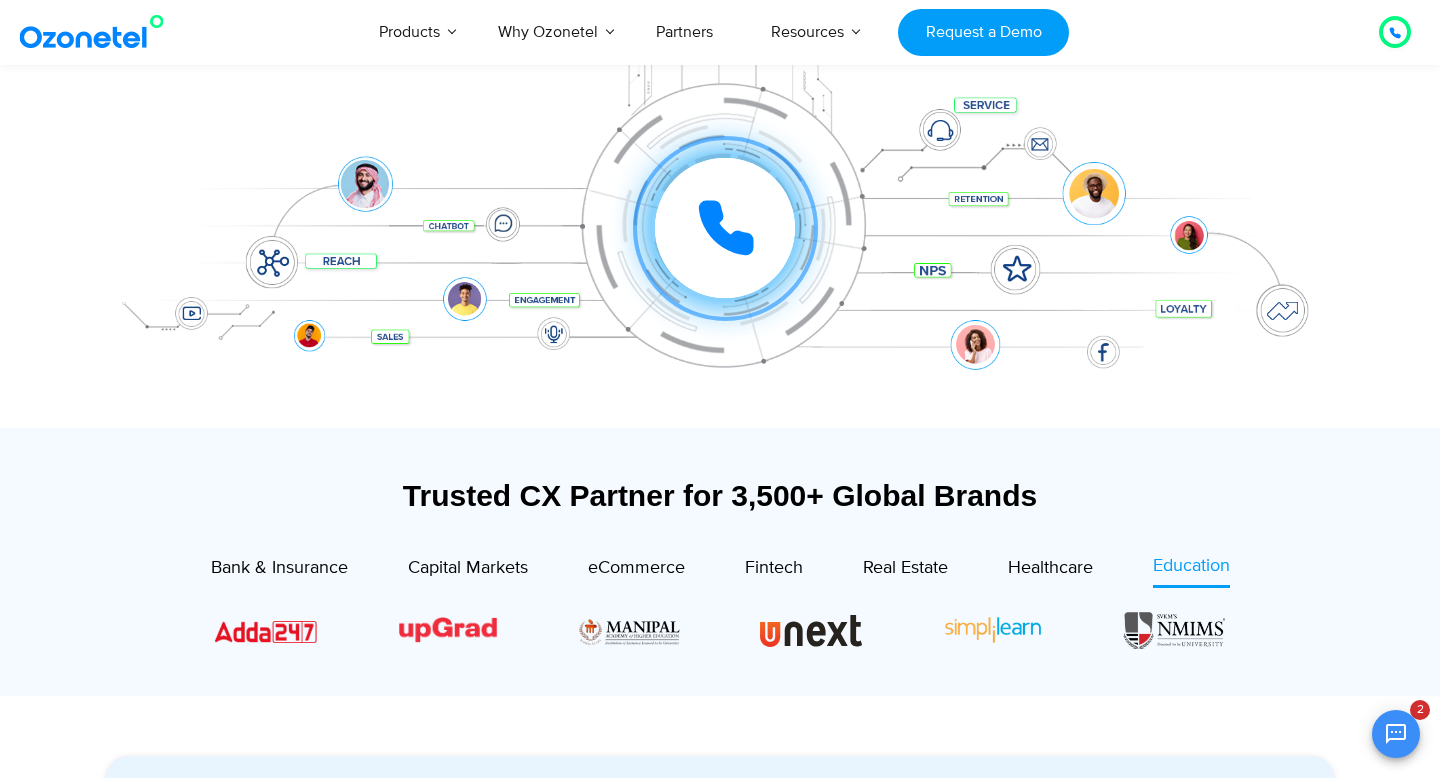 click on "Click to experience it!
Call in progress...
1 2 3 4 5 6 7 8 9
# 0" at bounding box center [725, 188] 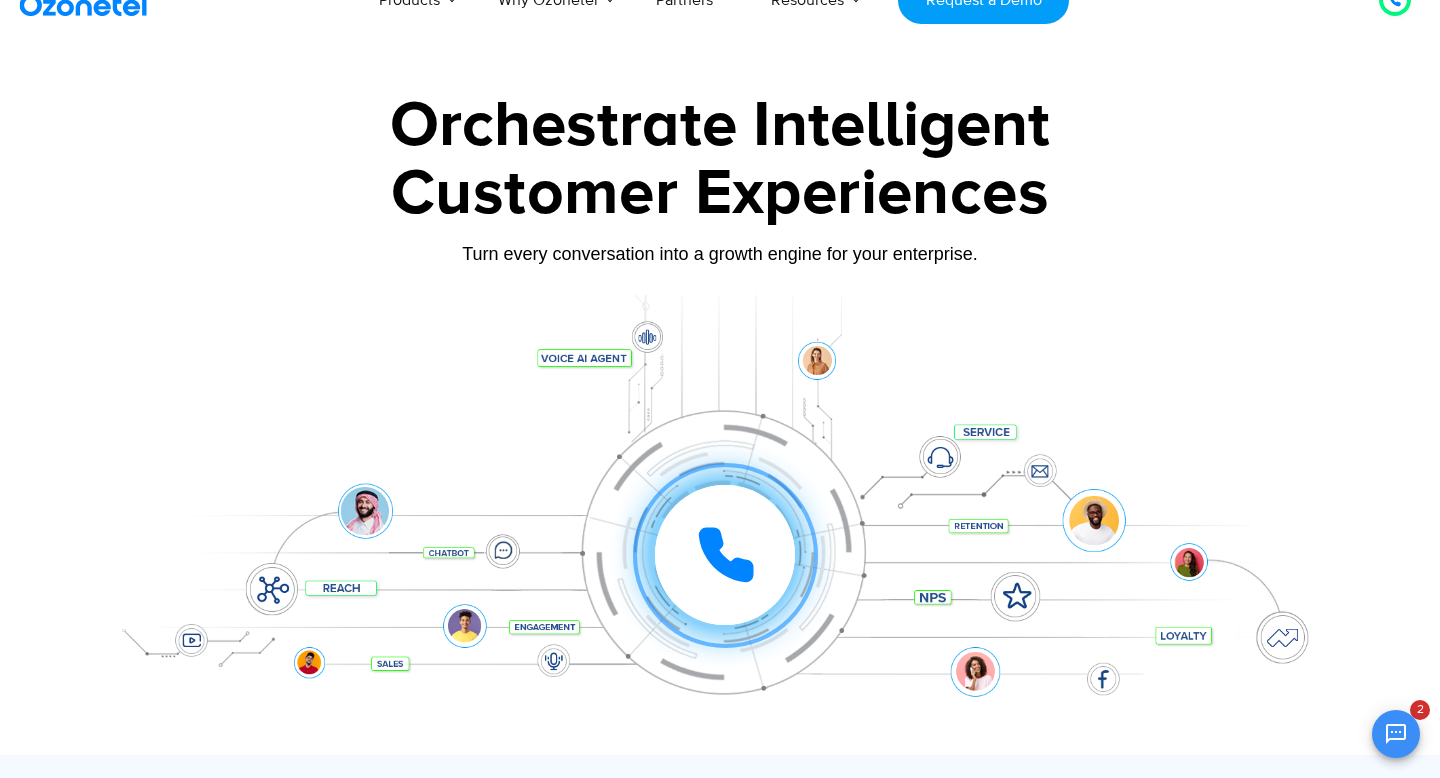 scroll, scrollTop: 0, scrollLeft: 0, axis: both 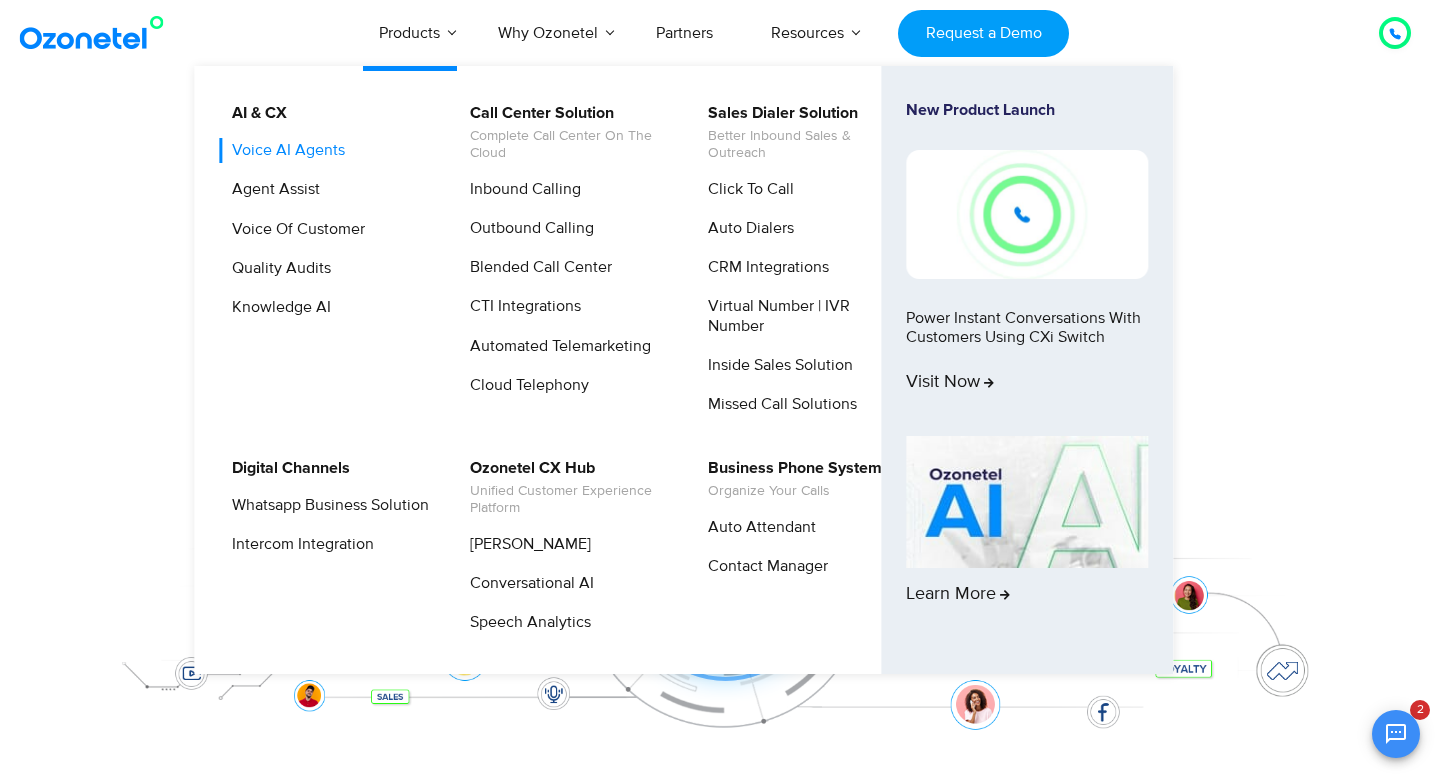 click on "Voice AI Agents" at bounding box center [283, 150] 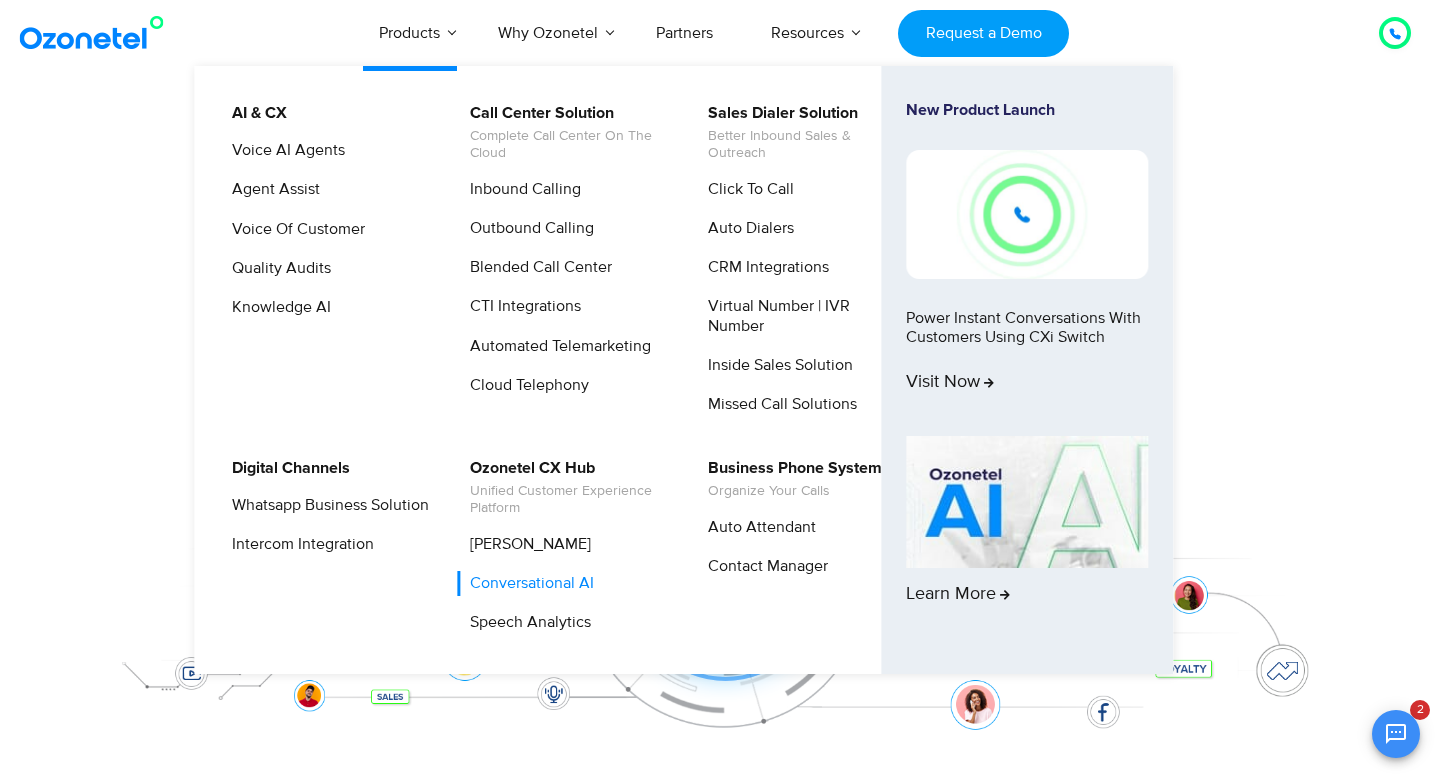 click on "Conversational AI" at bounding box center (527, 583) 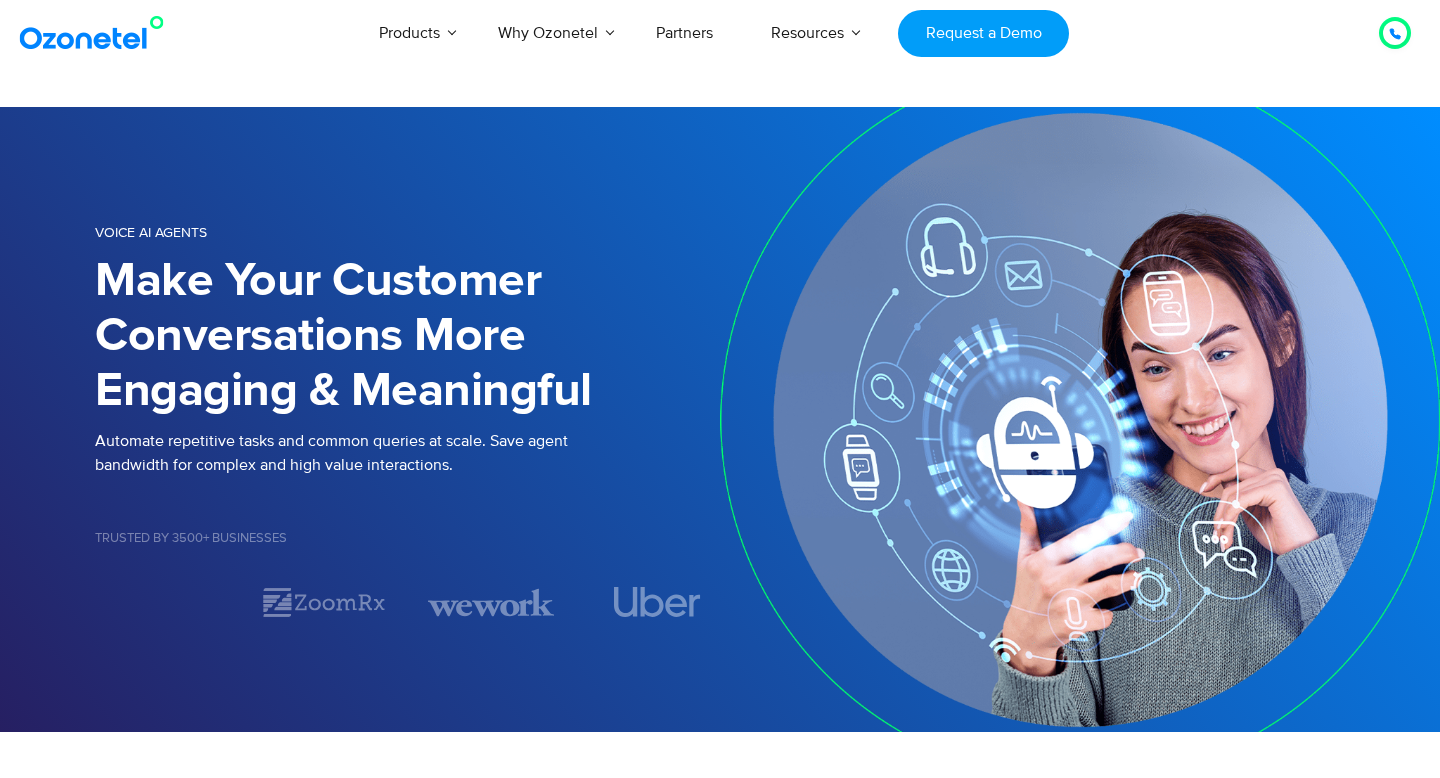 scroll, scrollTop: 0, scrollLeft: 0, axis: both 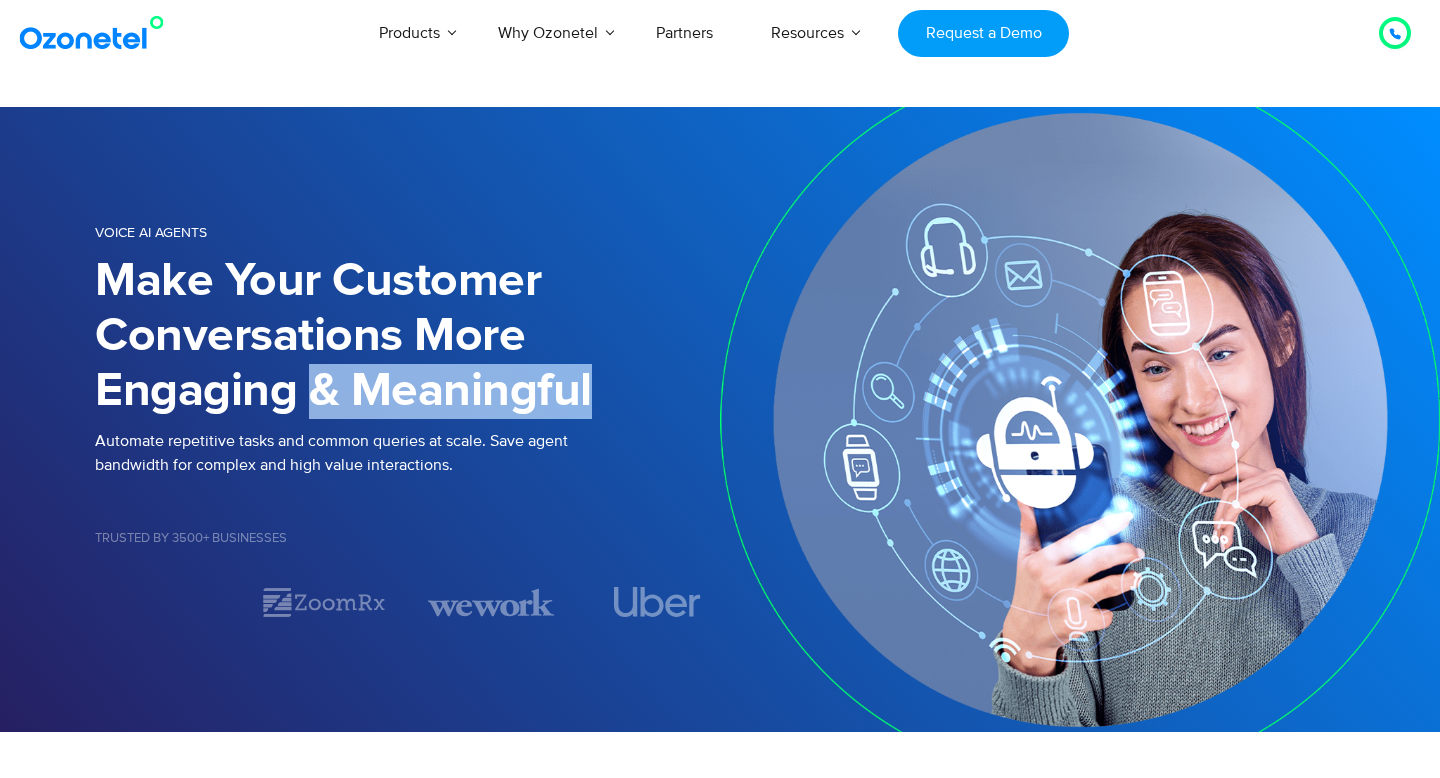 drag, startPoint x: 308, startPoint y: 384, endPoint x: 614, endPoint y: 383, distance: 306.00165 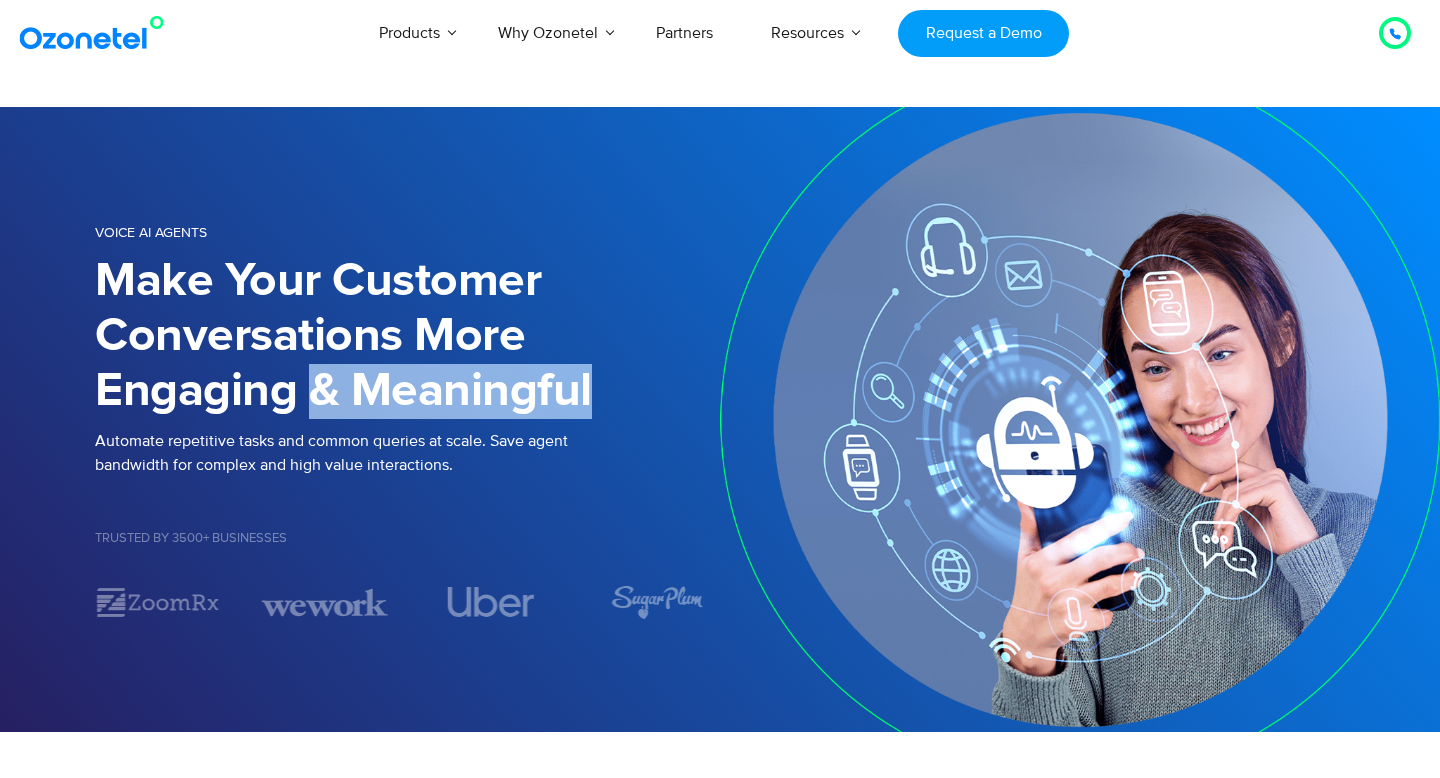 click on "Make Your Customer Conversations More Engaging & Meaningful" at bounding box center (407, 336) 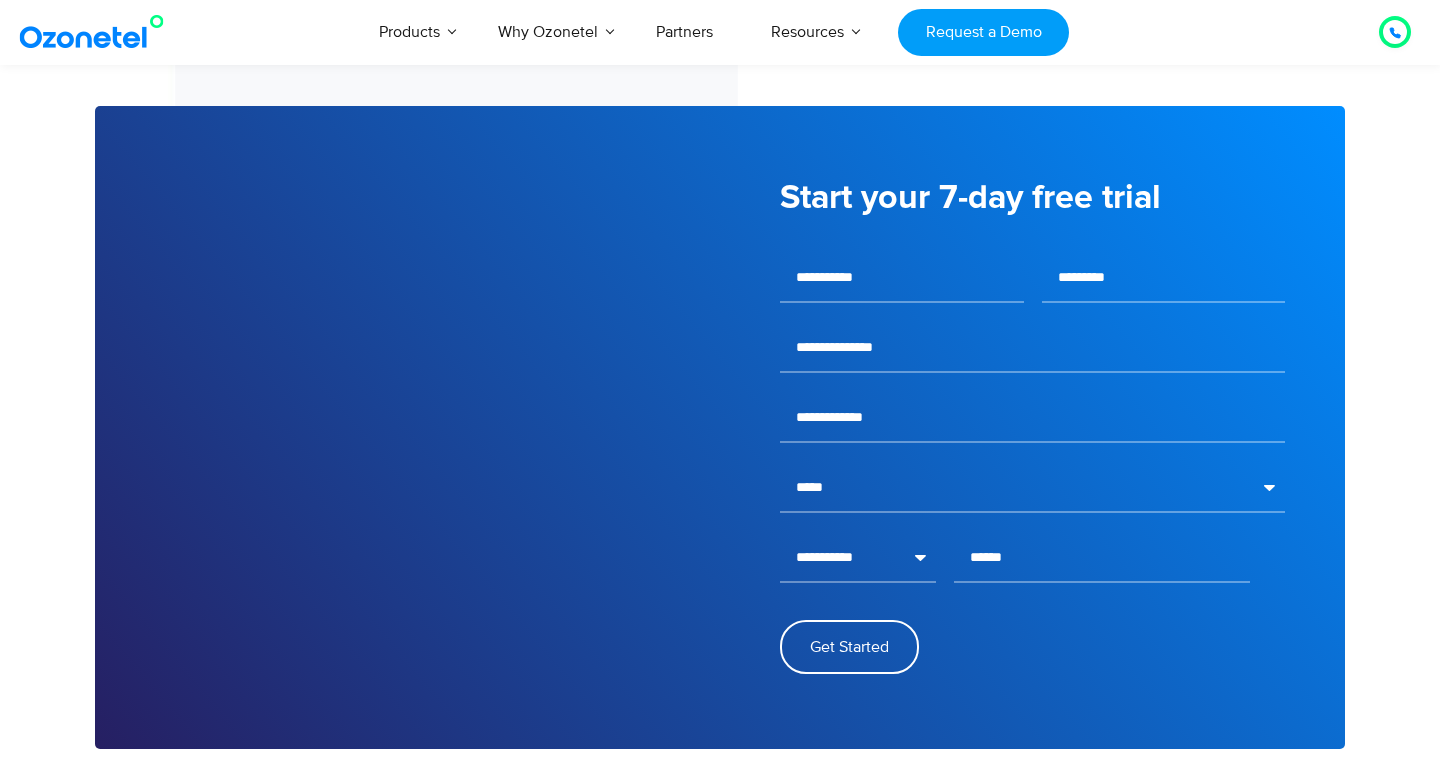 scroll, scrollTop: 2680, scrollLeft: 0, axis: vertical 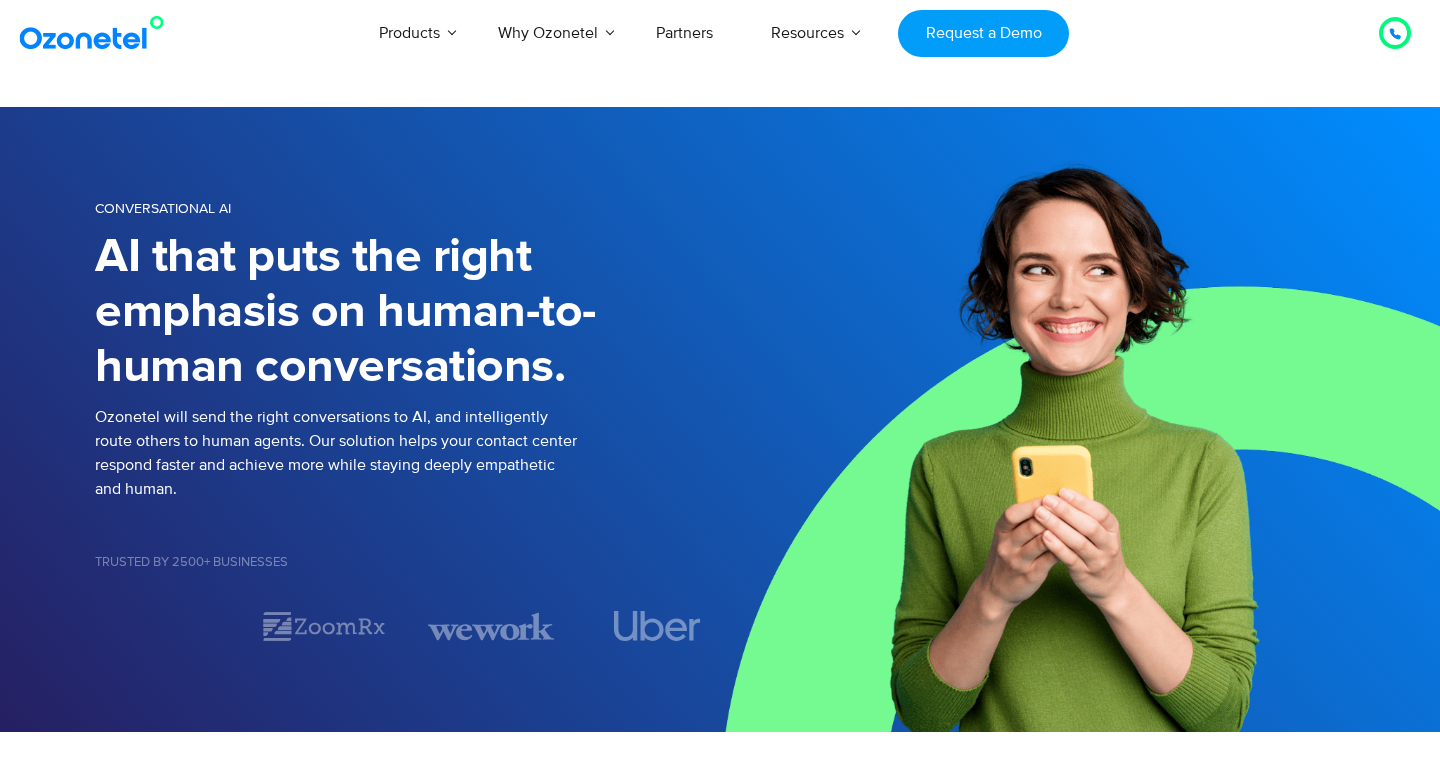 click on "AI that puts the right emphasis on human-to-human conversations." at bounding box center (407, 312) 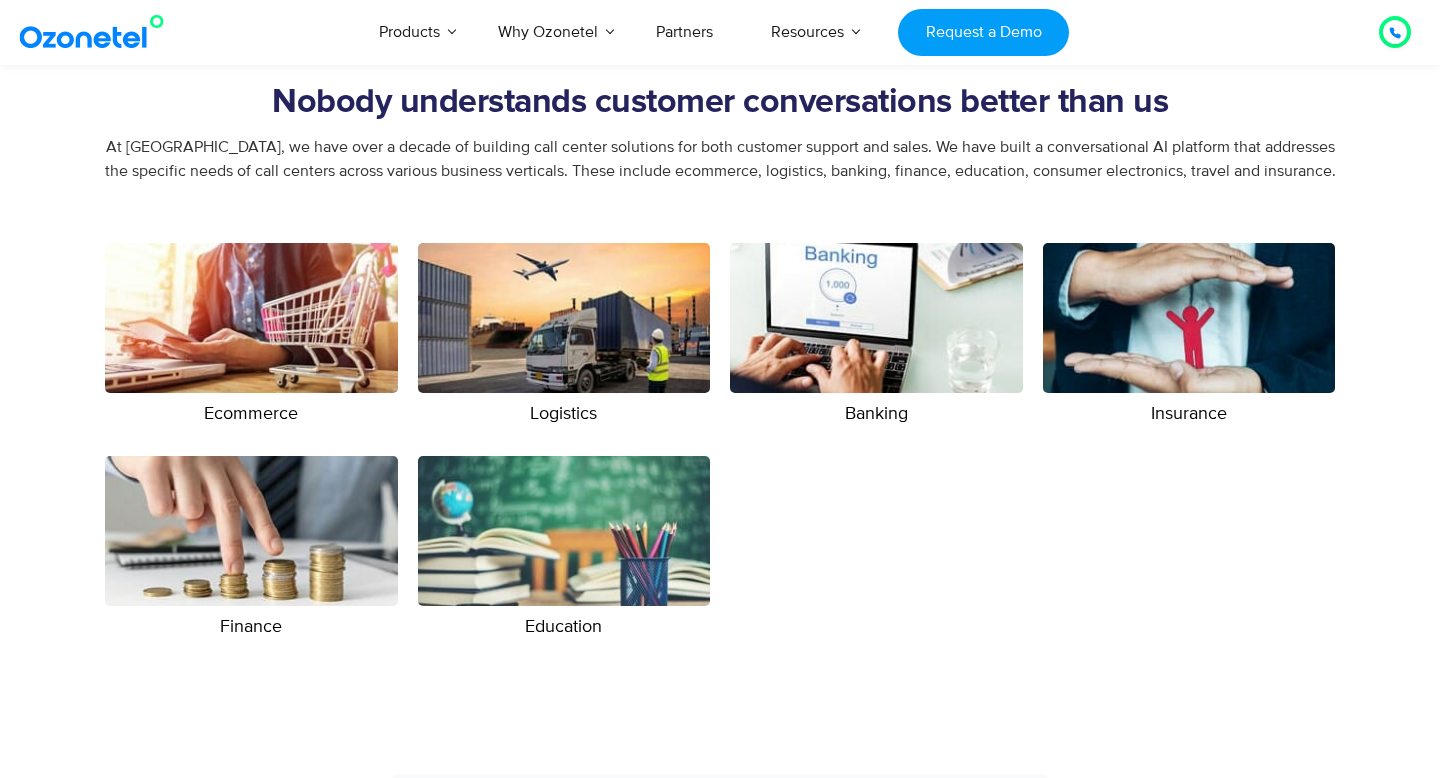 scroll, scrollTop: 3360, scrollLeft: 0, axis: vertical 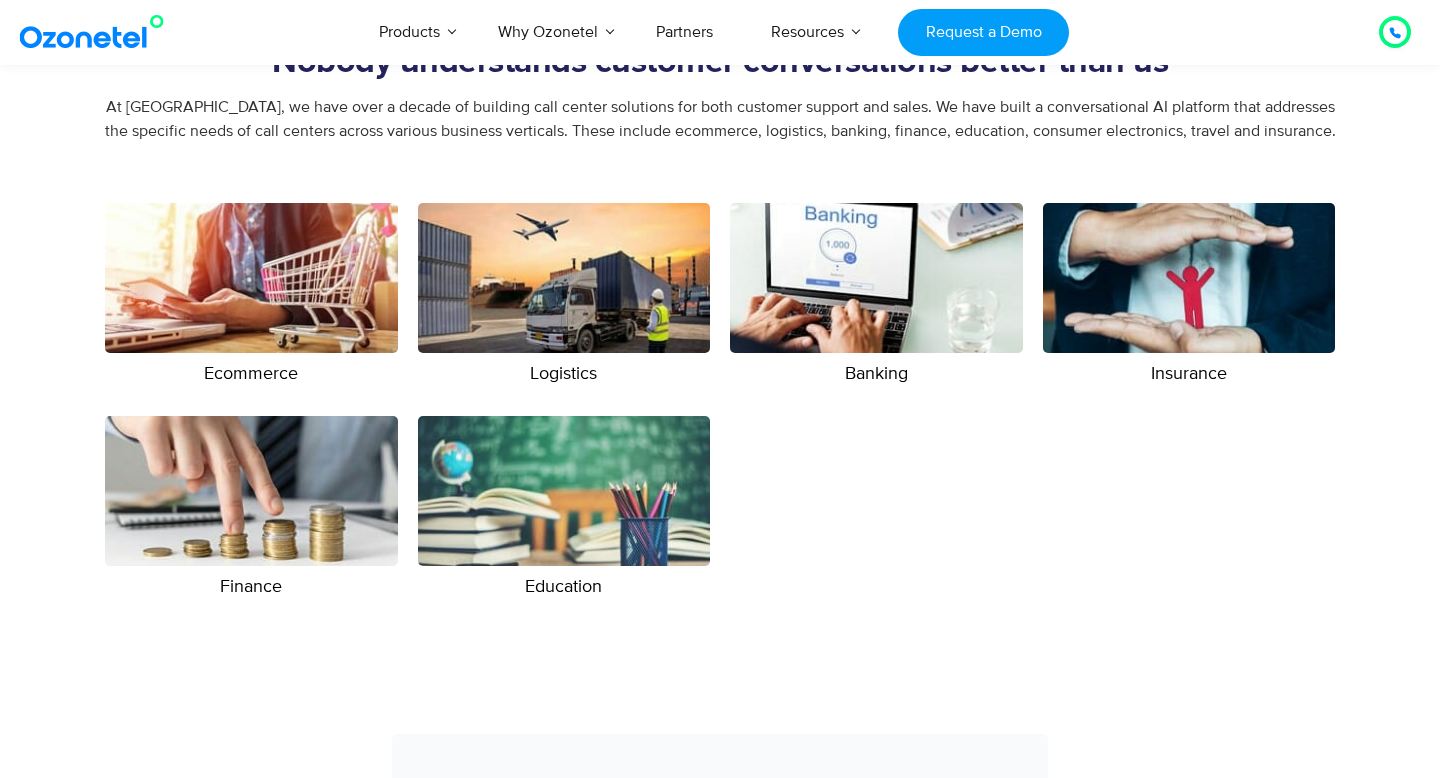 click at bounding box center (876, 278) 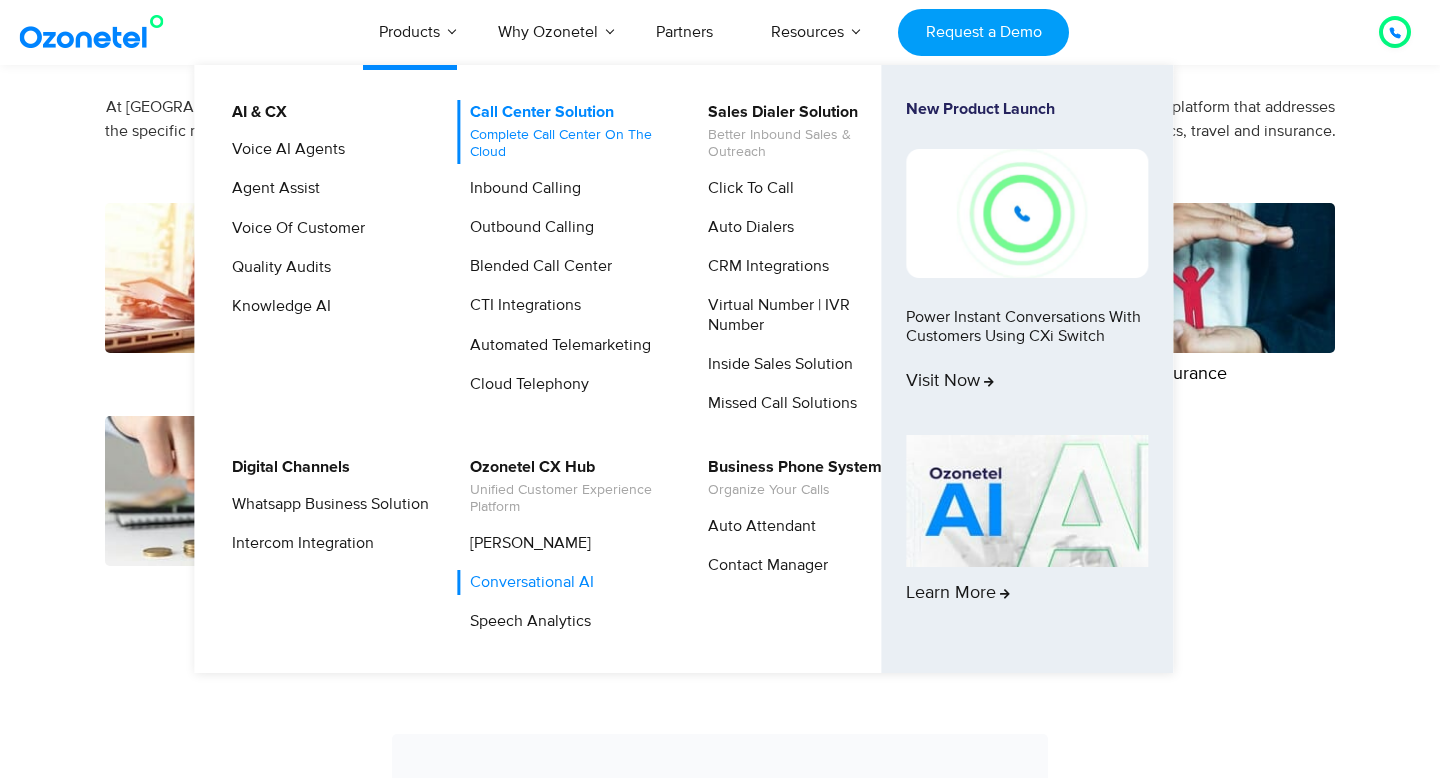 scroll, scrollTop: 3320, scrollLeft: 0, axis: vertical 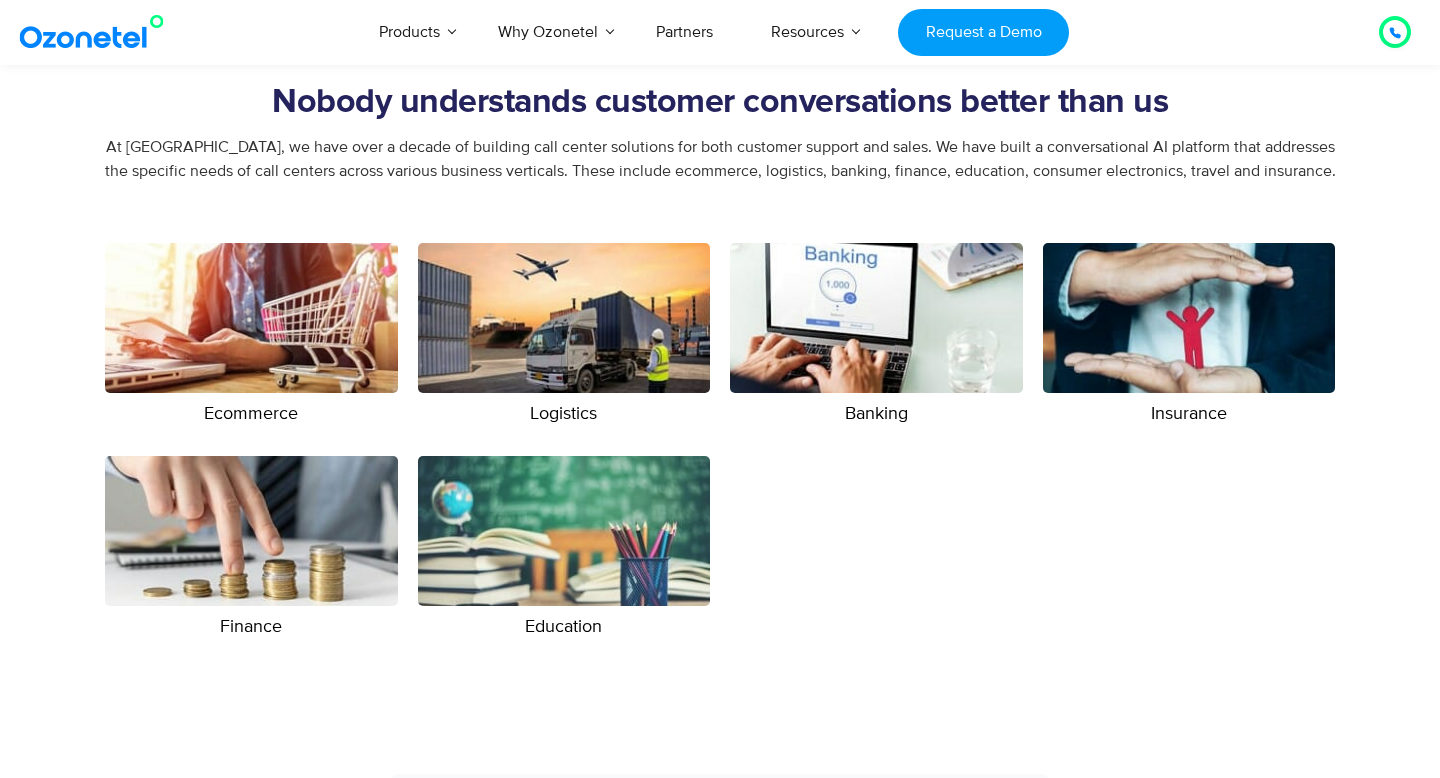 click on "Insurance" at bounding box center (1189, 446) 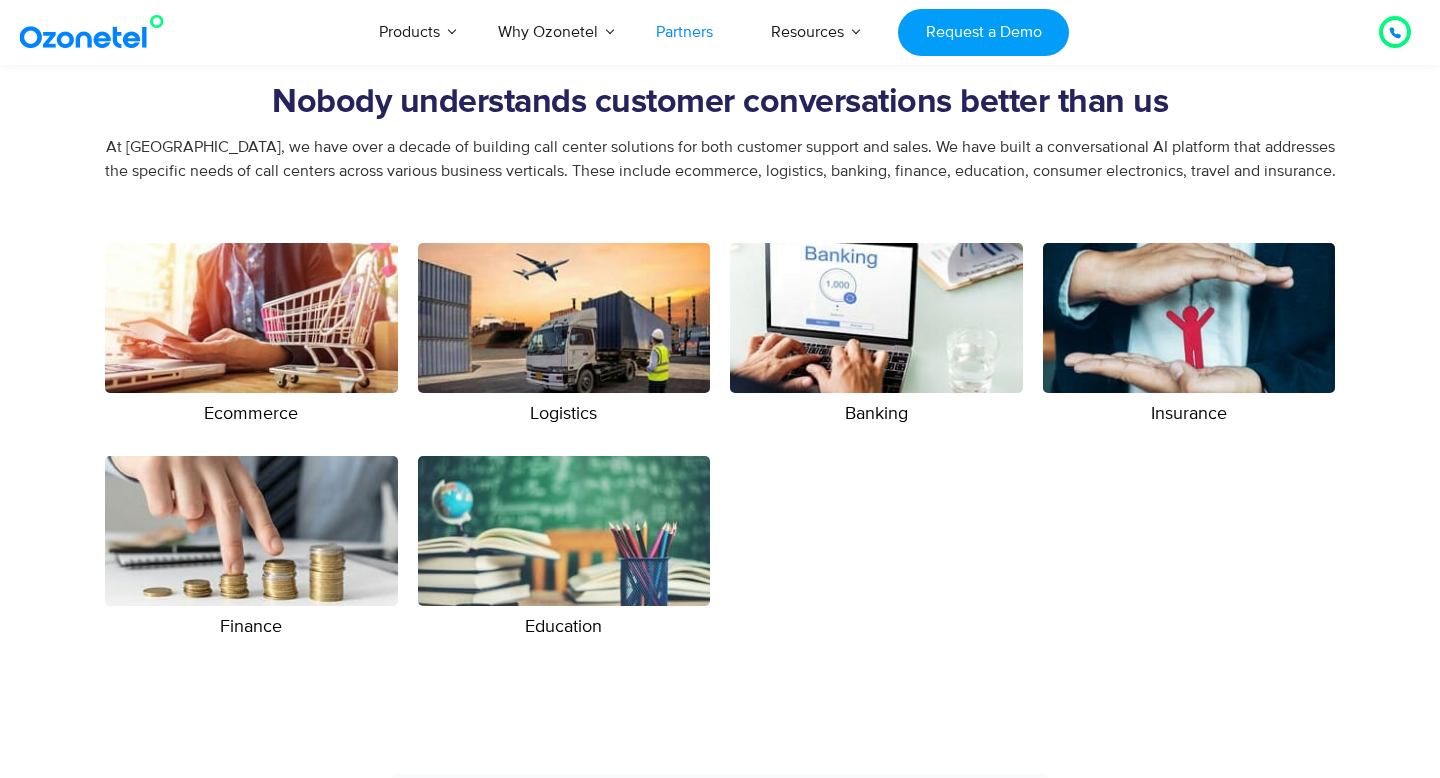 click on "Partners" at bounding box center (684, 32) 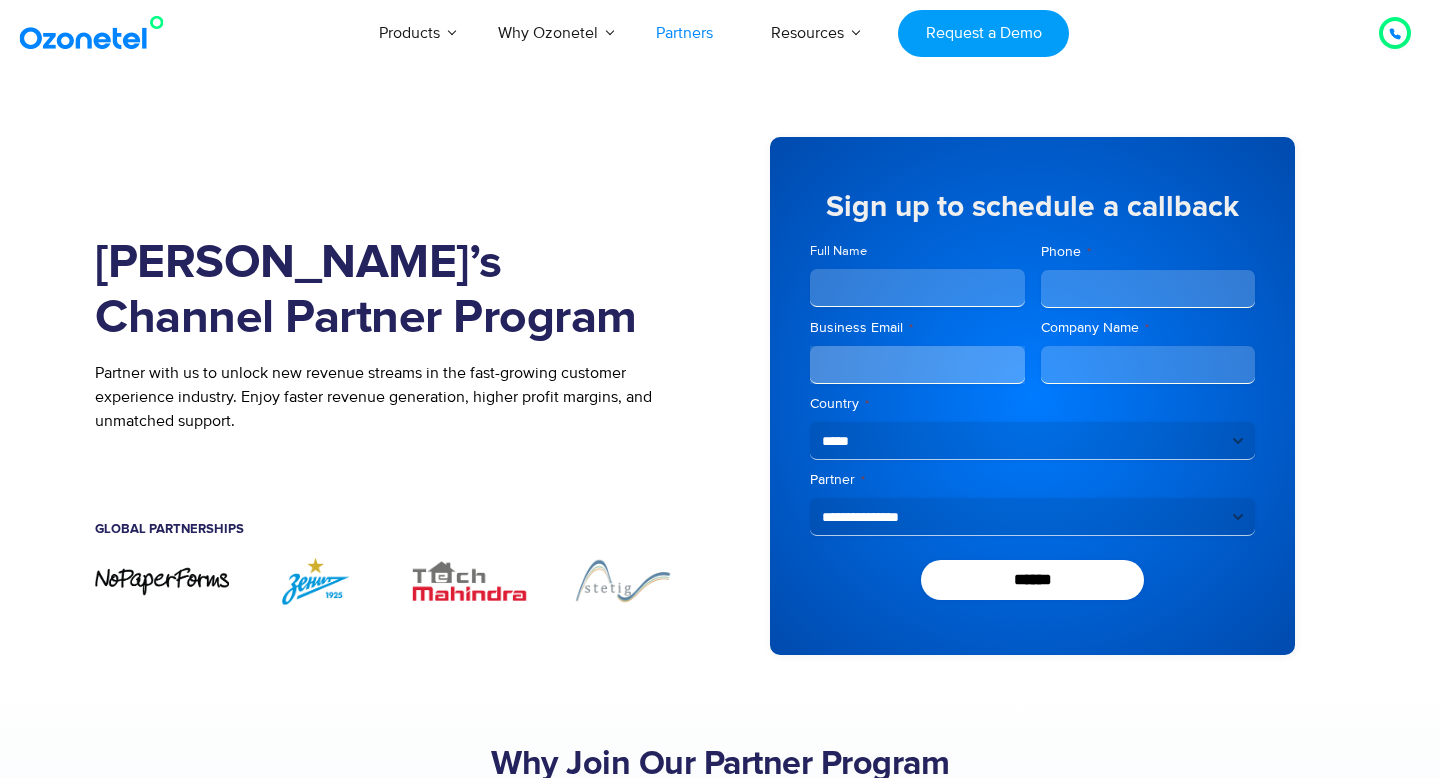 scroll, scrollTop: 0, scrollLeft: 0, axis: both 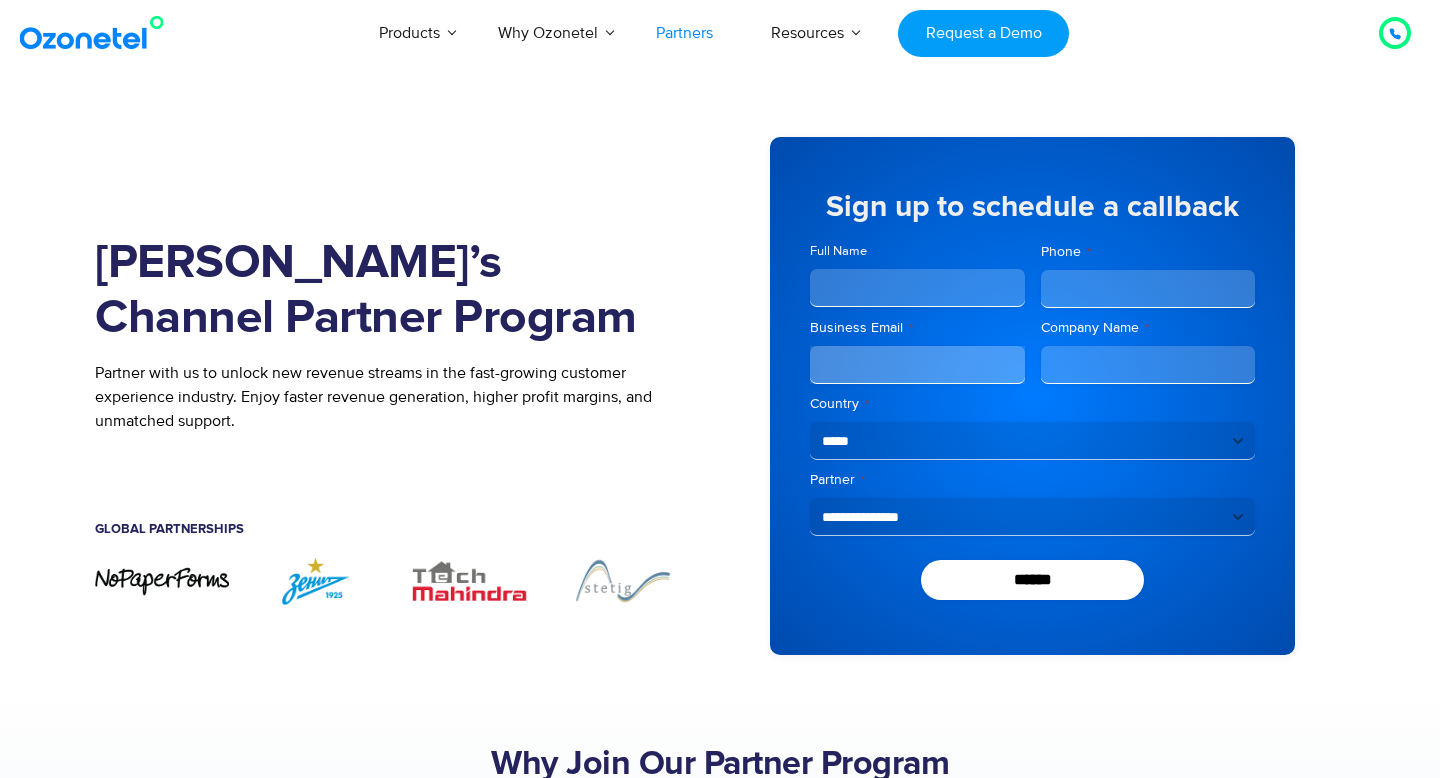 drag, startPoint x: 115, startPoint y: 530, endPoint x: 260, endPoint y: 524, distance: 145.12408 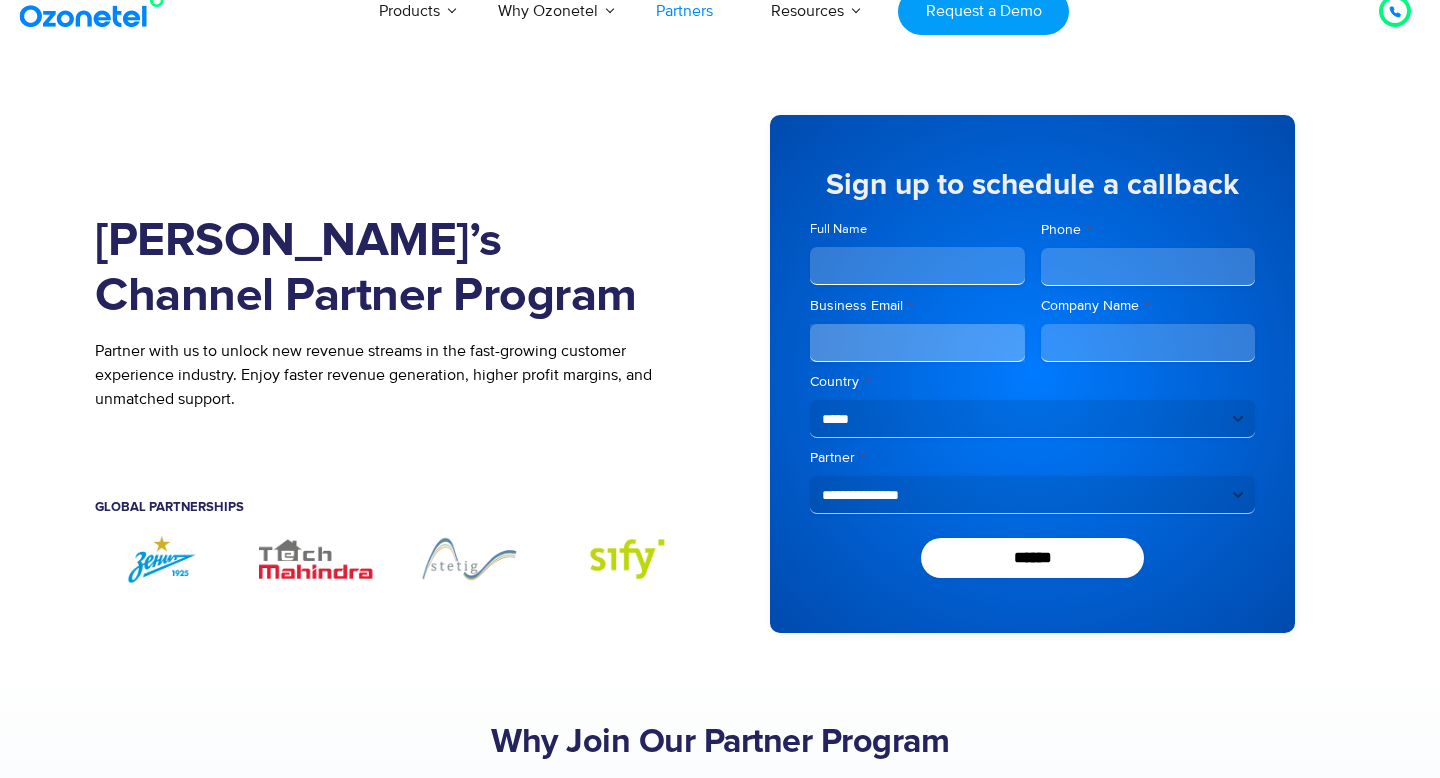 scroll, scrollTop: 0, scrollLeft: 0, axis: both 